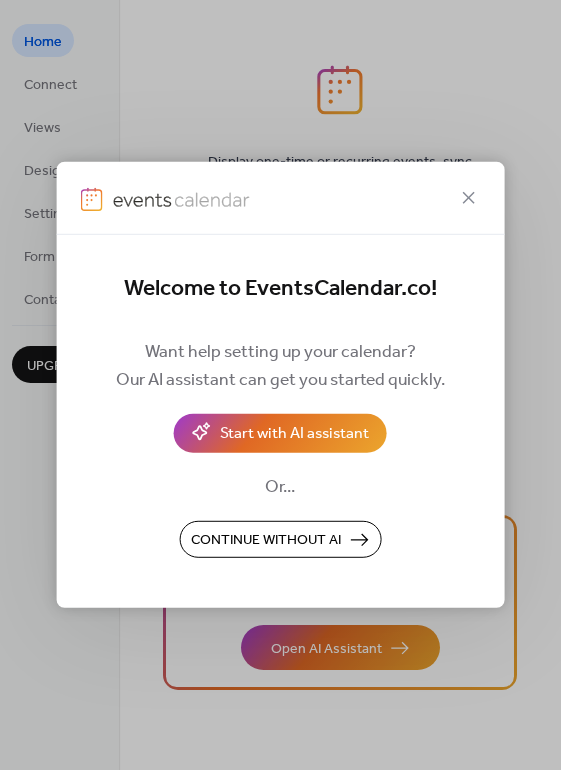 scroll, scrollTop: 0, scrollLeft: 0, axis: both 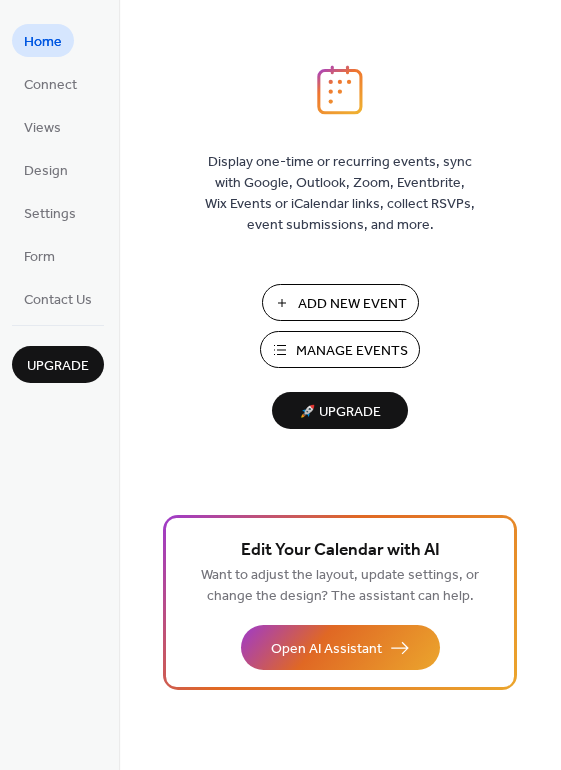 drag, startPoint x: 555, startPoint y: 68, endPoint x: 555, endPoint y: 105, distance: 37 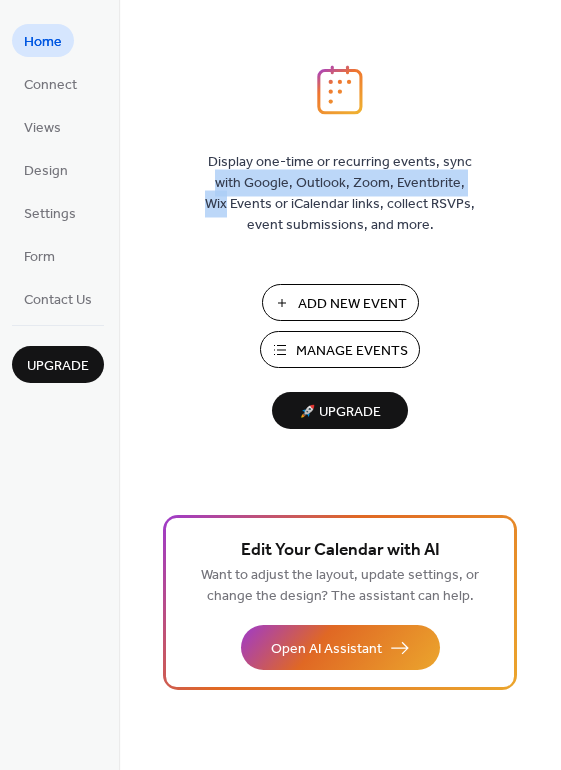 drag, startPoint x: 552, startPoint y: 94, endPoint x: 552, endPoint y: 187, distance: 93 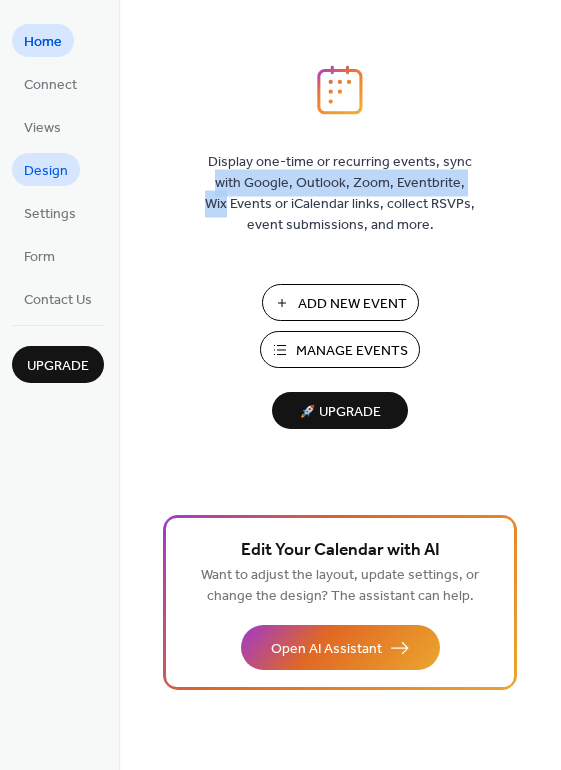 click on "Design" at bounding box center (46, 169) 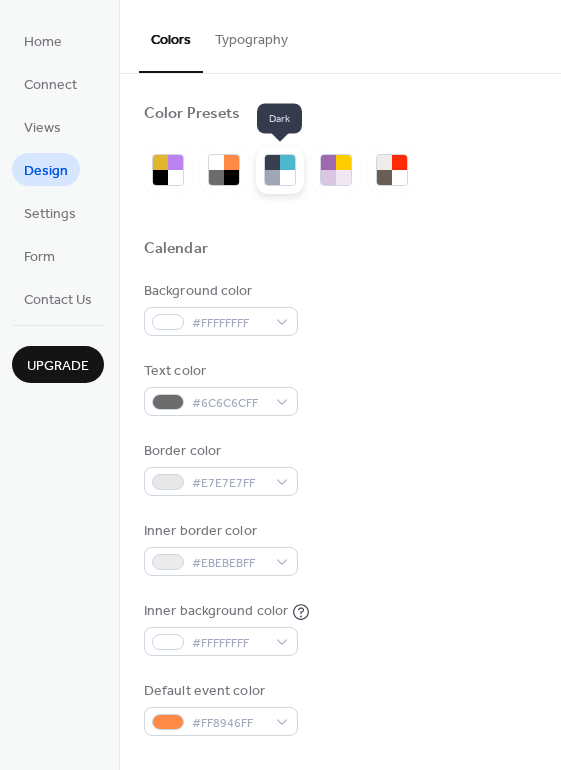 click at bounding box center (287, 177) 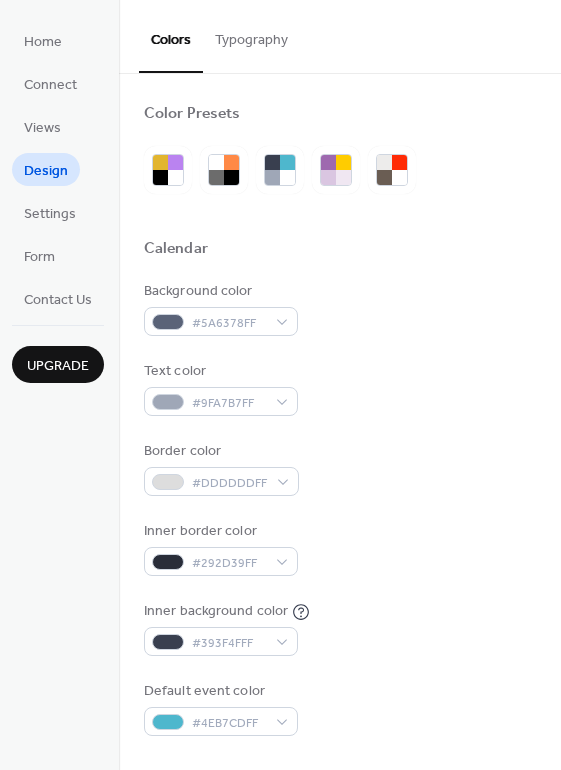 drag, startPoint x: 551, startPoint y: 127, endPoint x: 554, endPoint y: 217, distance: 90.04999 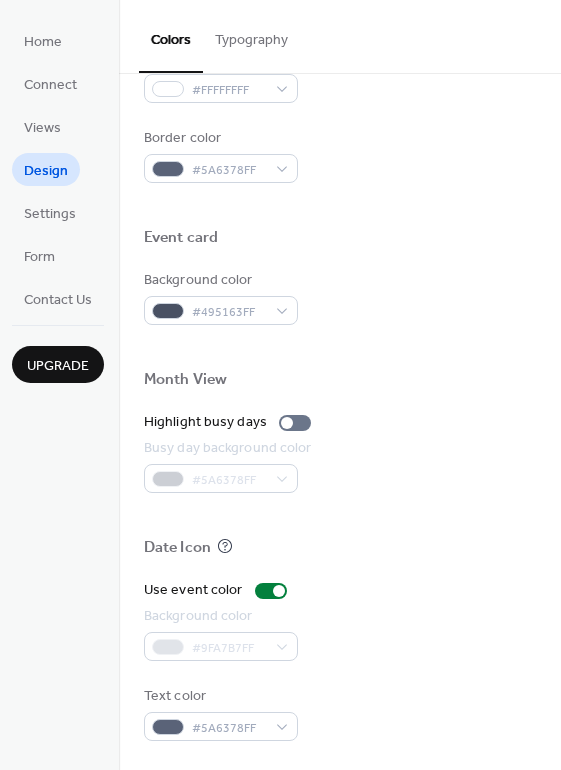 click on "Typography" at bounding box center [251, 35] 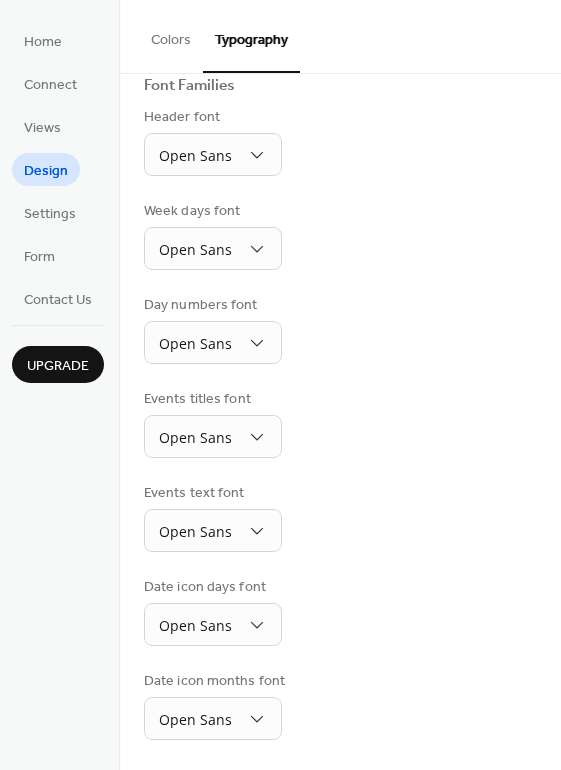 scroll, scrollTop: 140, scrollLeft: 0, axis: vertical 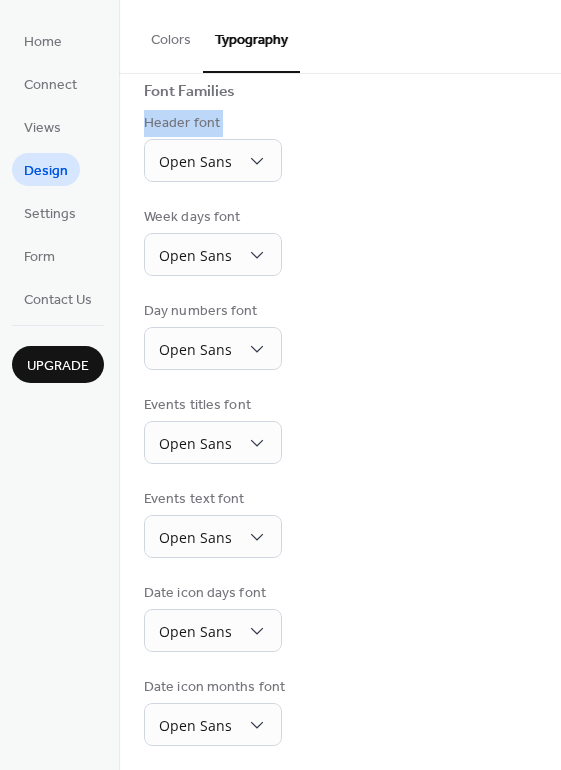 drag, startPoint x: 554, startPoint y: 105, endPoint x: 550, endPoint y: 178, distance: 73.109505 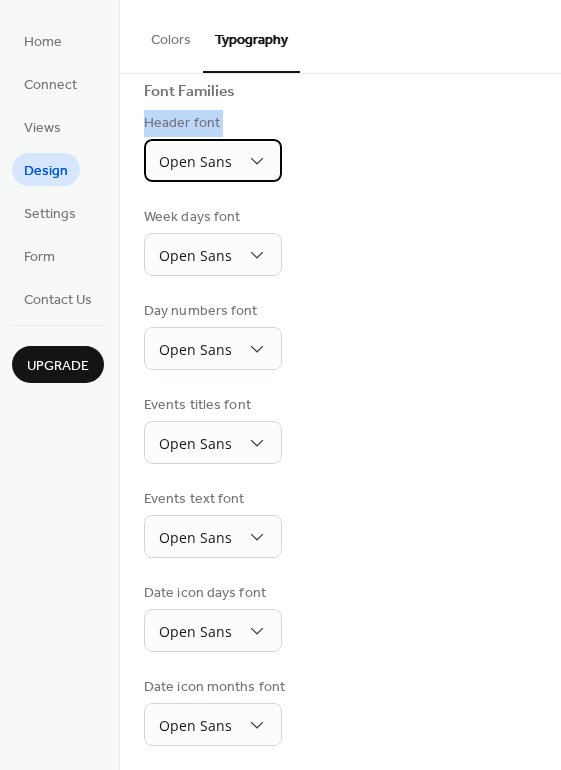 click on "Open Sans" at bounding box center [195, 161] 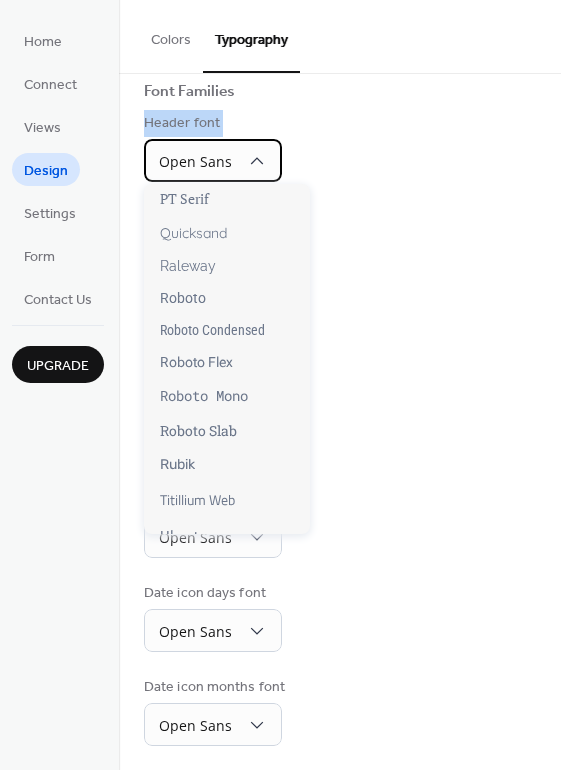 scroll, scrollTop: 0, scrollLeft: 0, axis: both 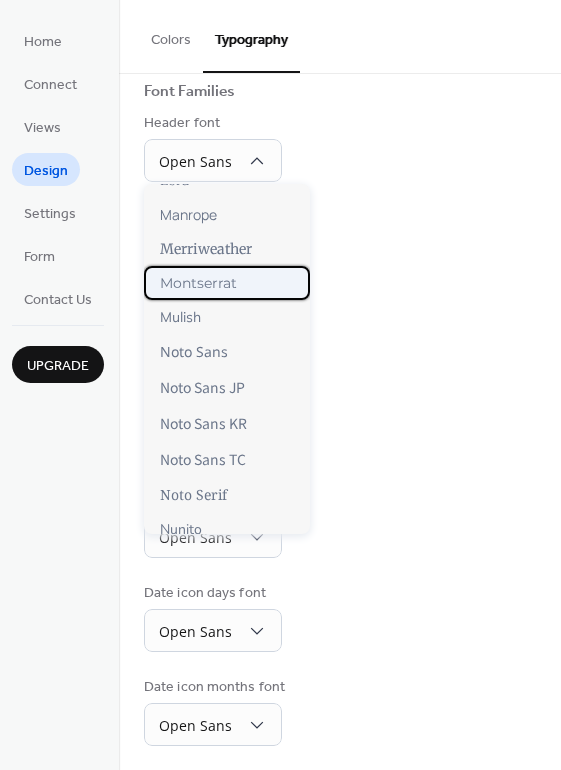 click on "Montserrat" at bounding box center (227, 283) 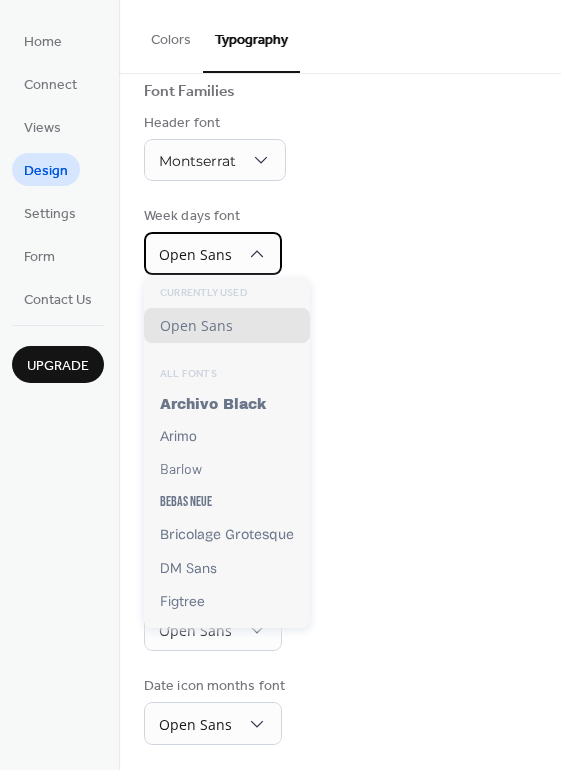 click on "Open Sans" at bounding box center (213, 253) 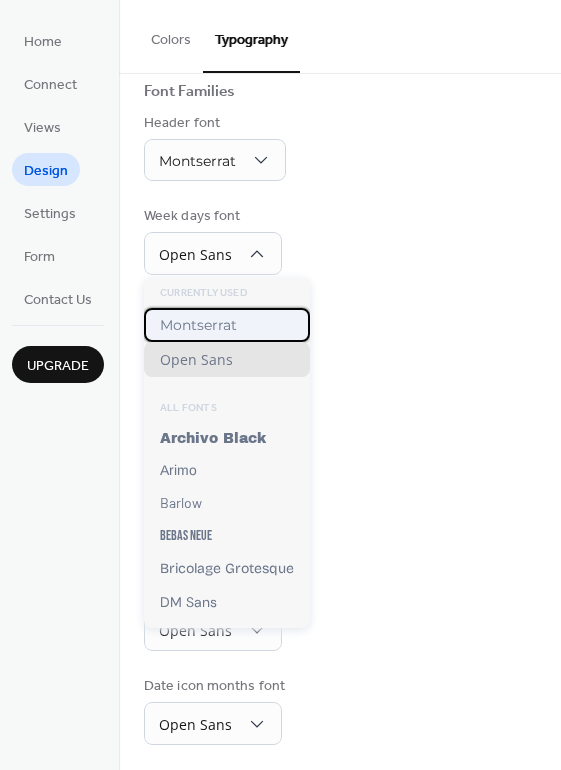 click on "Montserrat" at bounding box center [198, 325] 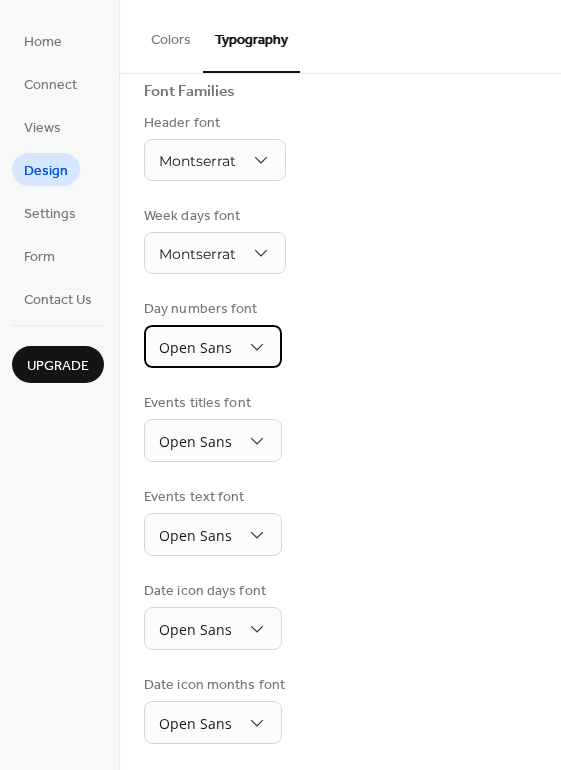 click on "Open Sans" at bounding box center (213, 346) 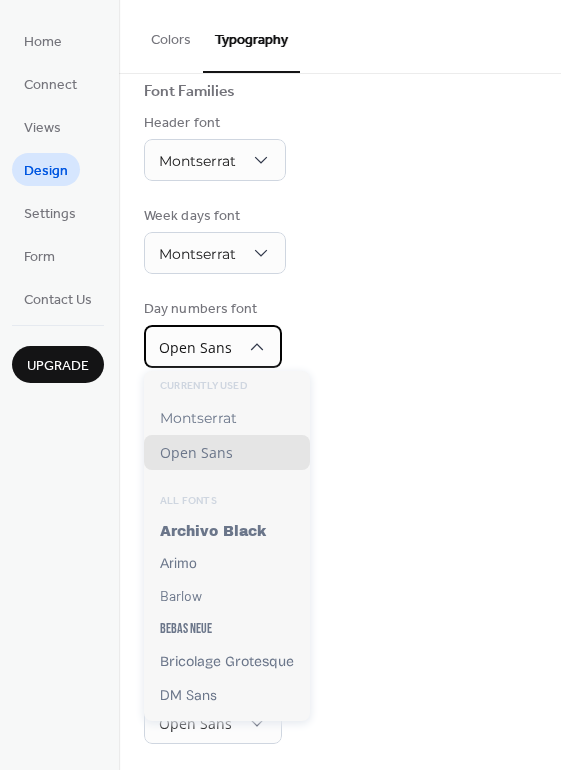 click on "Open Sans" at bounding box center (213, 346) 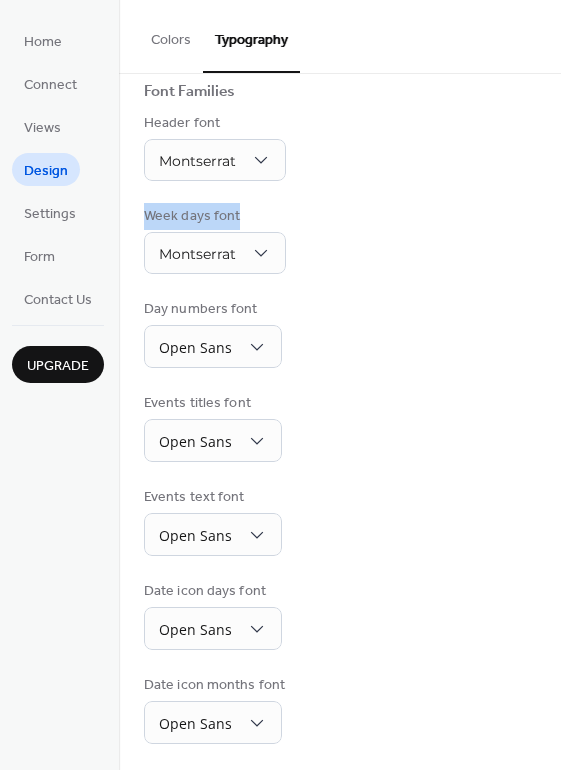 drag, startPoint x: 551, startPoint y: 127, endPoint x: 538, endPoint y: 195, distance: 69.2315 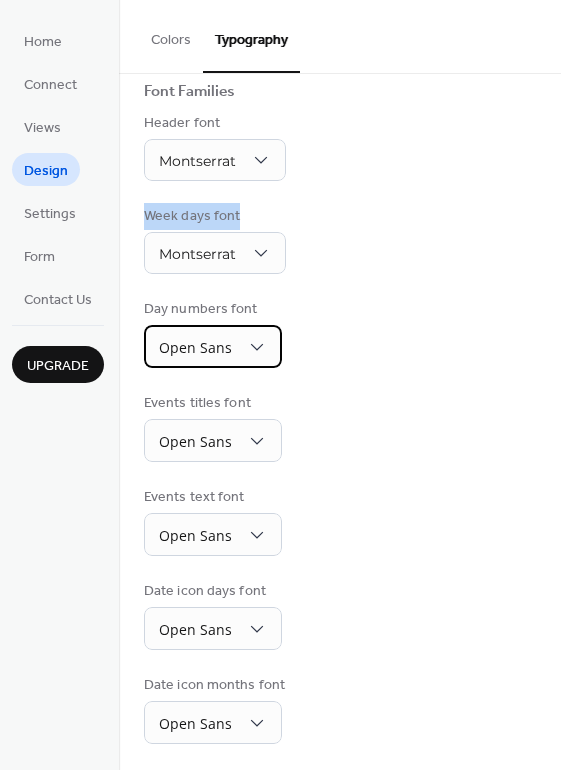 click on "Open Sans" at bounding box center [213, 346] 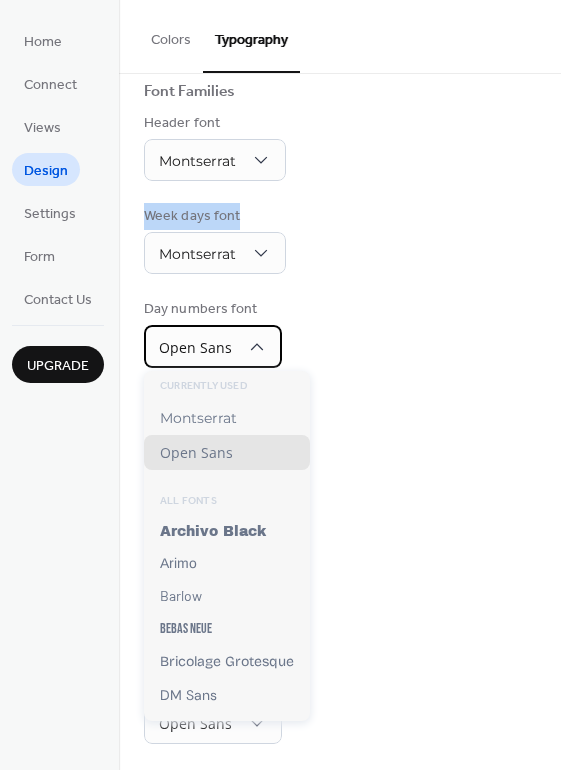 click on "Open Sans" at bounding box center (213, 346) 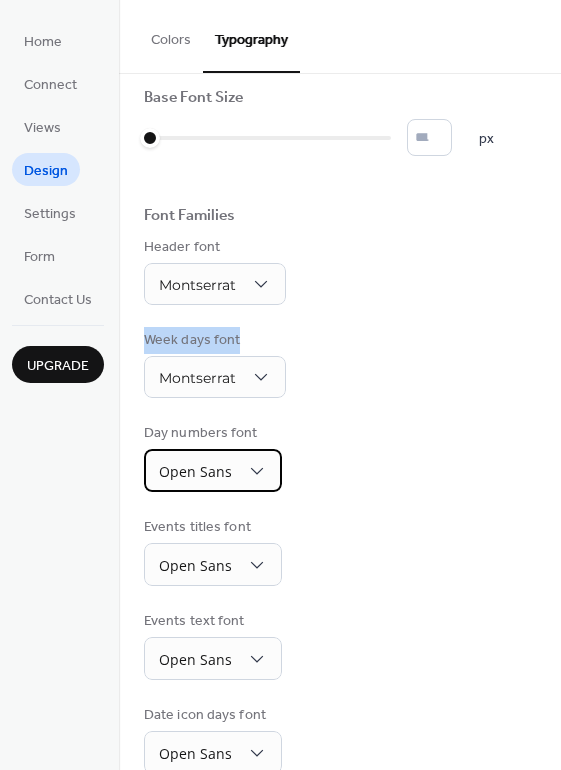 scroll, scrollTop: 0, scrollLeft: 0, axis: both 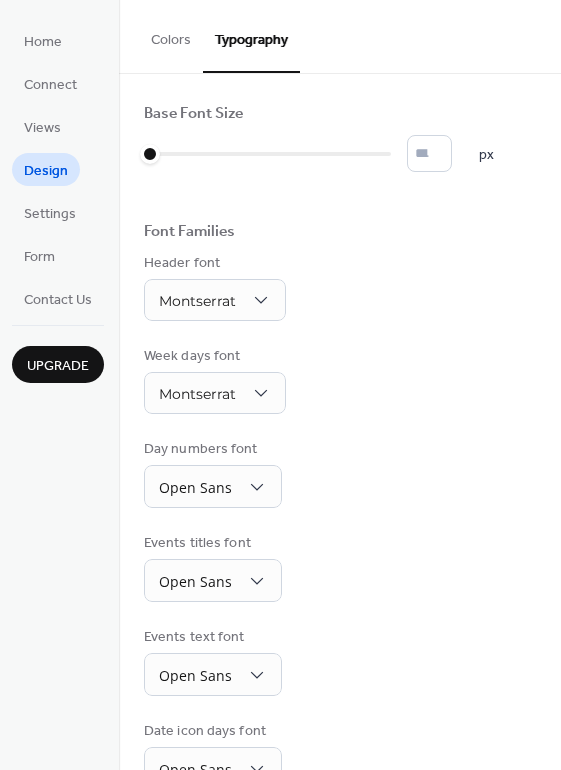 drag, startPoint x: 548, startPoint y: 135, endPoint x: 544, endPoint y: 177, distance: 42.190044 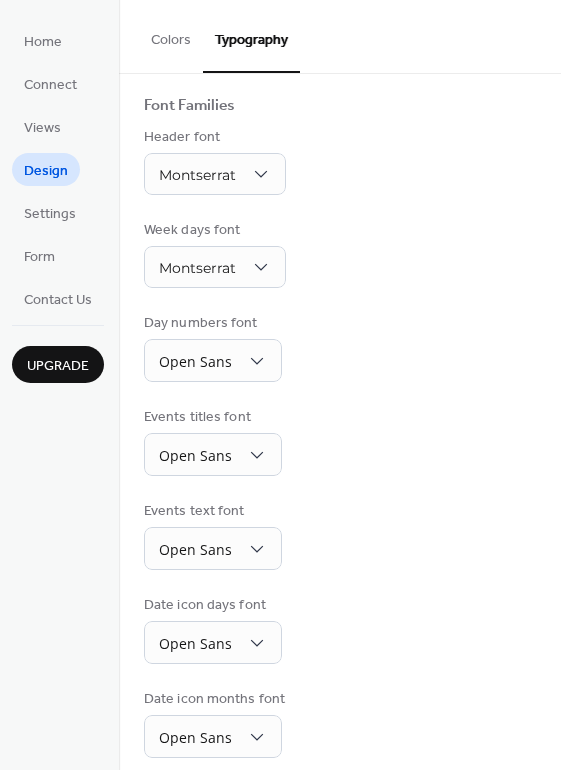 scroll, scrollTop: 140, scrollLeft: 0, axis: vertical 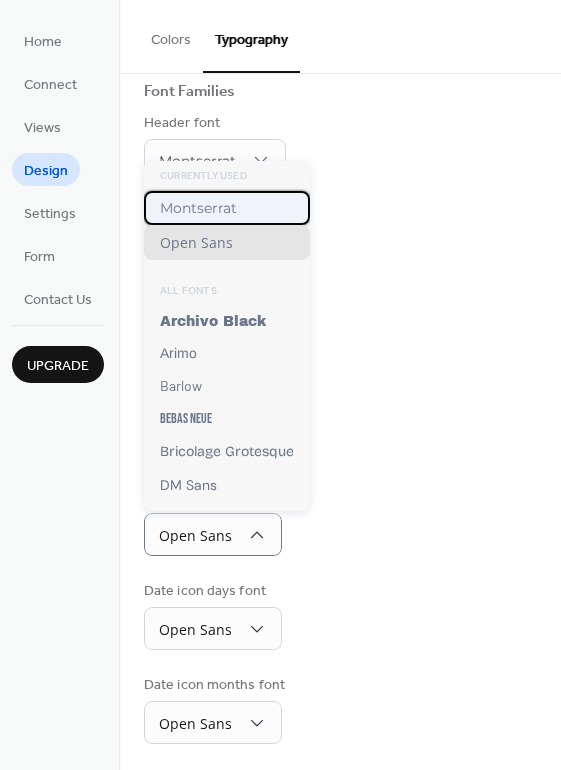 click on "Montserrat" at bounding box center (198, 208) 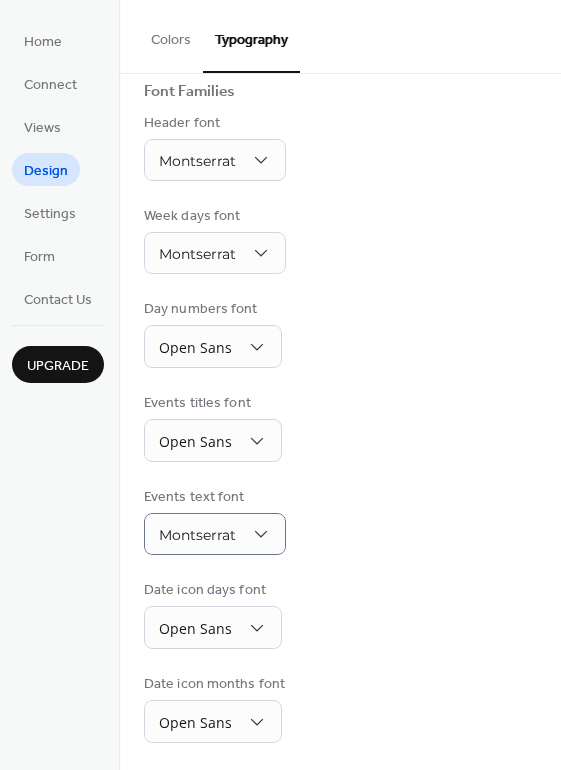 click on "Week days font Montserrat" at bounding box center (340, 240) 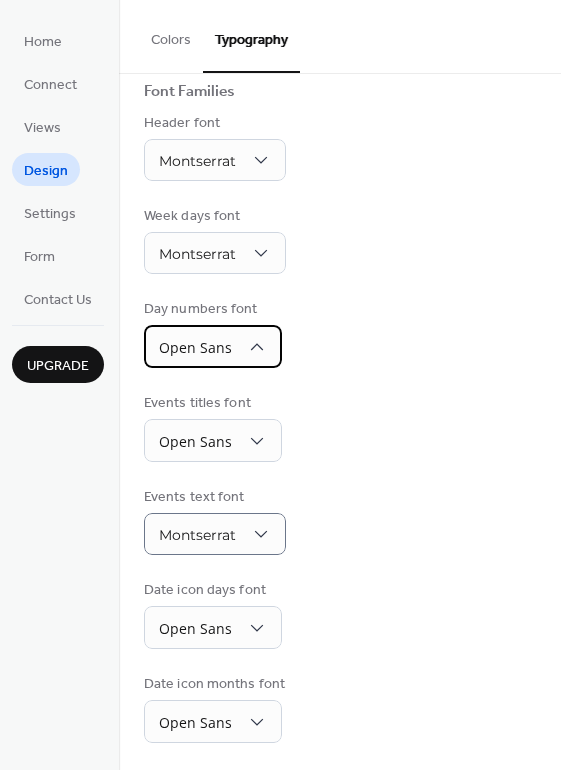 click on "Open Sans" at bounding box center [195, 347] 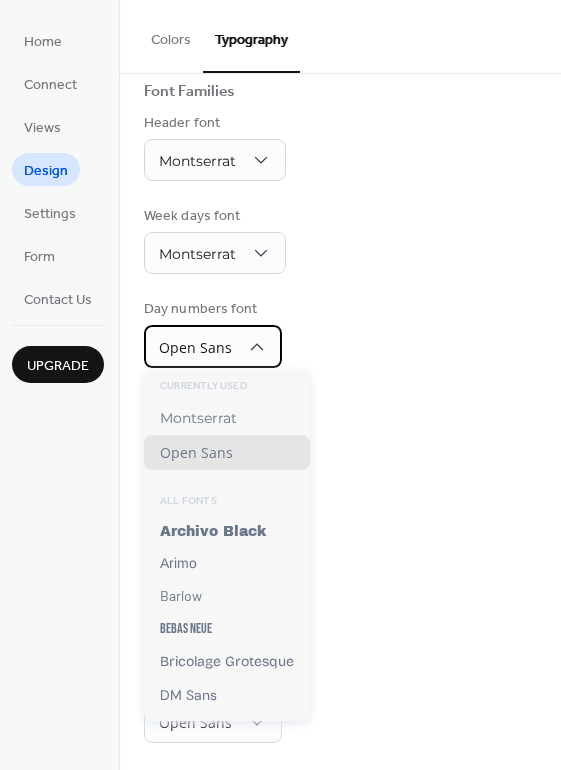 click on "Open Sans" at bounding box center (195, 347) 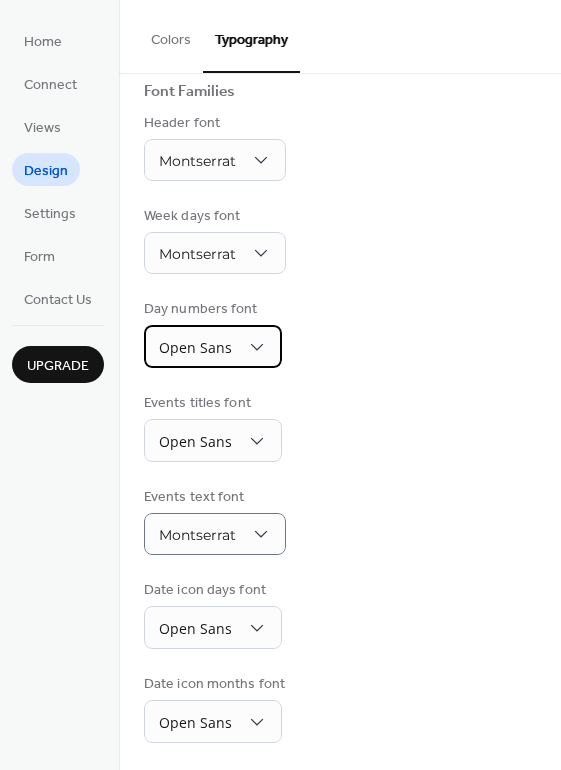 click 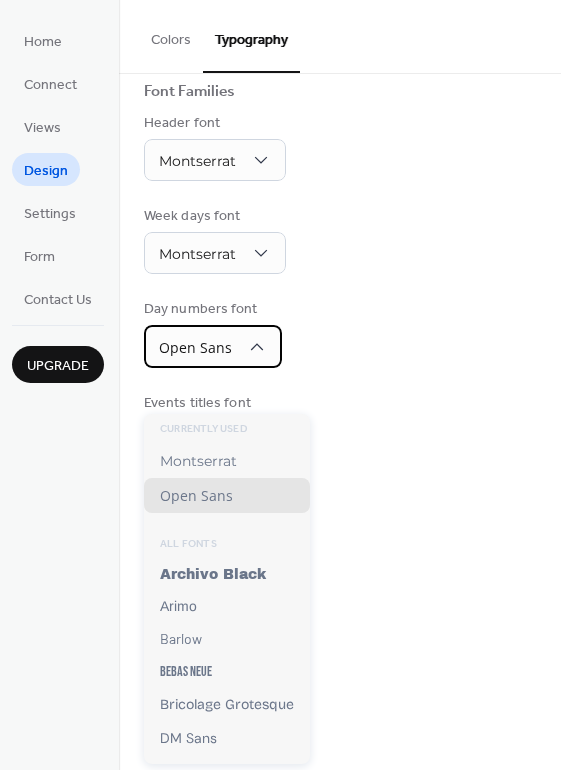scroll, scrollTop: 0, scrollLeft: 0, axis: both 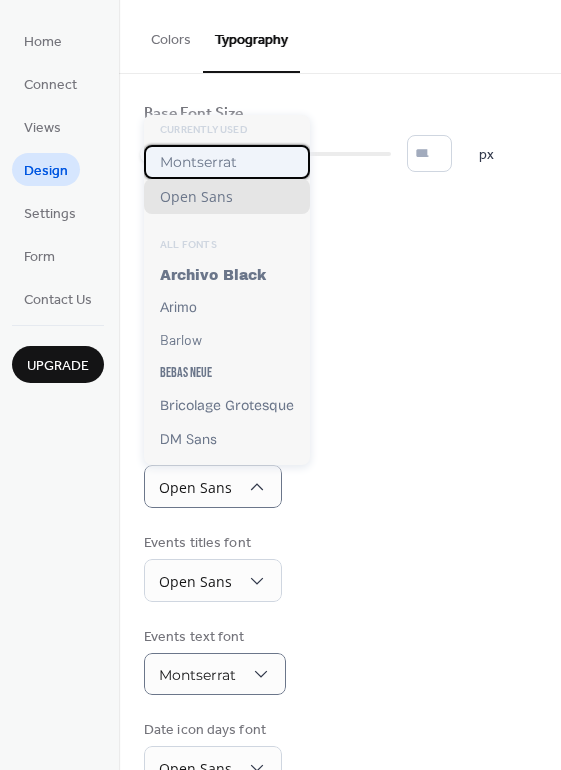 click on "Montserrat" at bounding box center (227, 162) 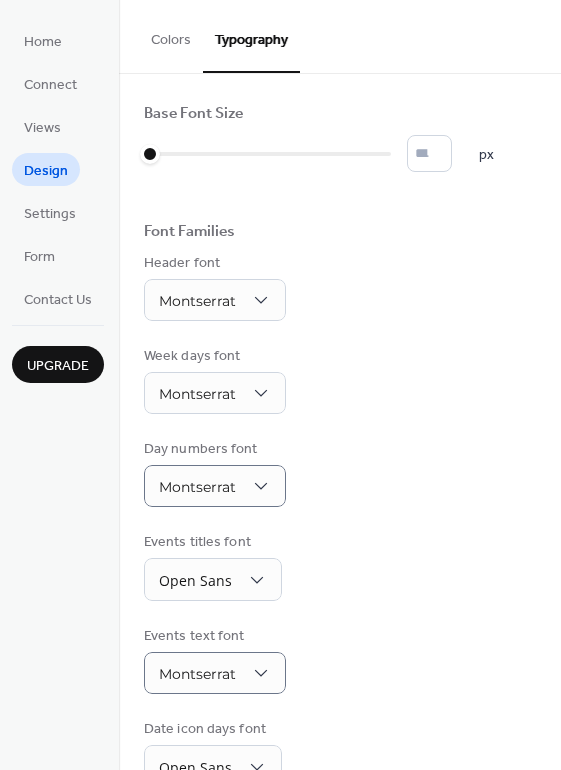 click on "Header font Montserrat" at bounding box center (340, 287) 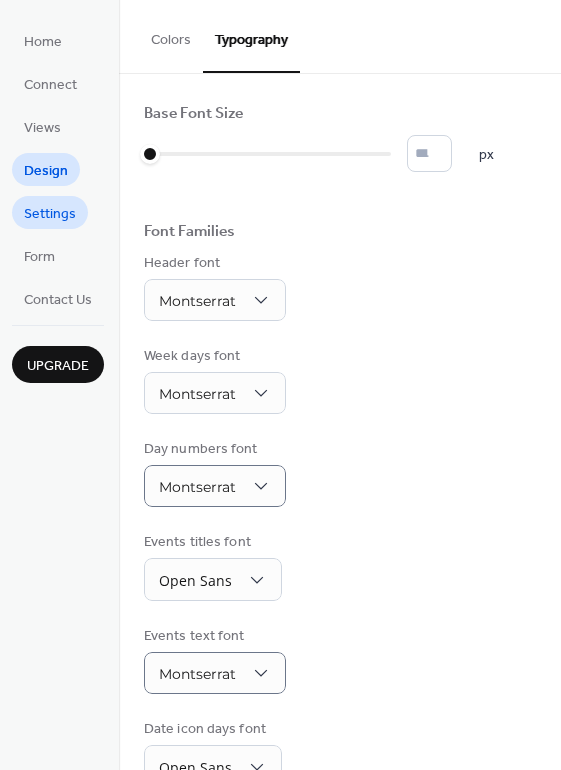 click on "Settings" at bounding box center (50, 214) 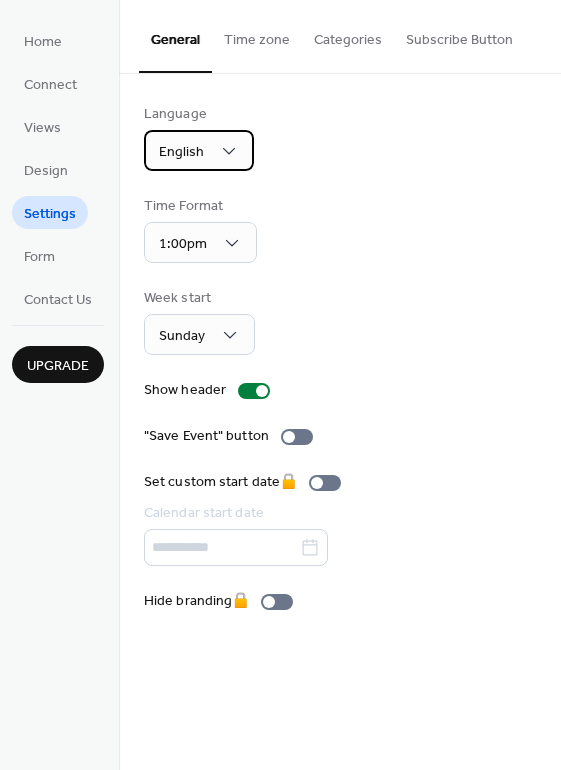 click on "English" at bounding box center [199, 150] 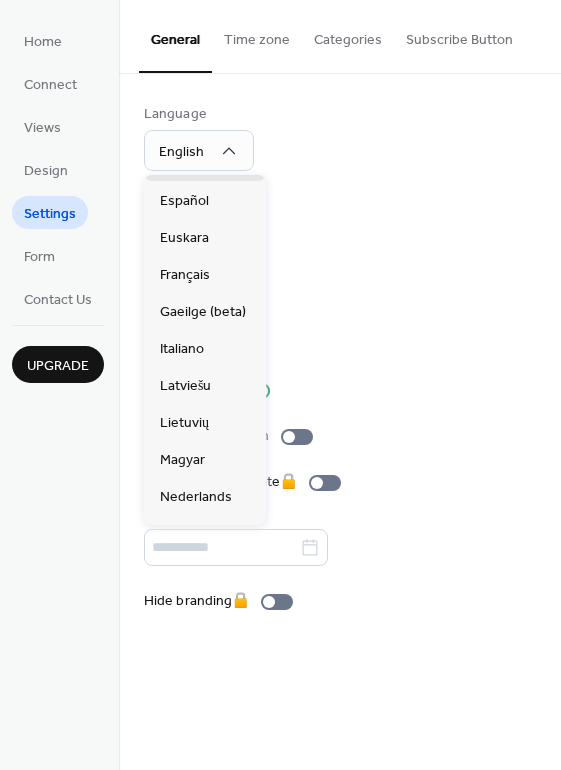 scroll, scrollTop: 226, scrollLeft: 0, axis: vertical 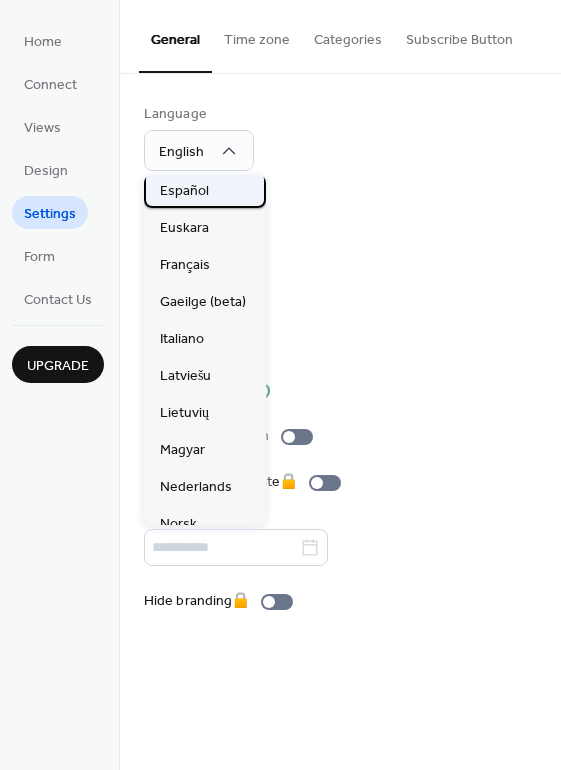 click on "Español" at bounding box center (184, 190) 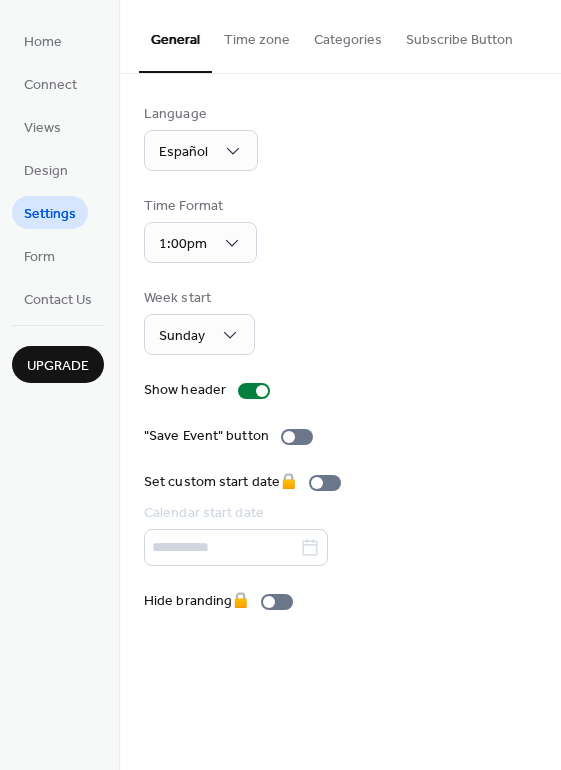 click on "Time zone" at bounding box center (257, 35) 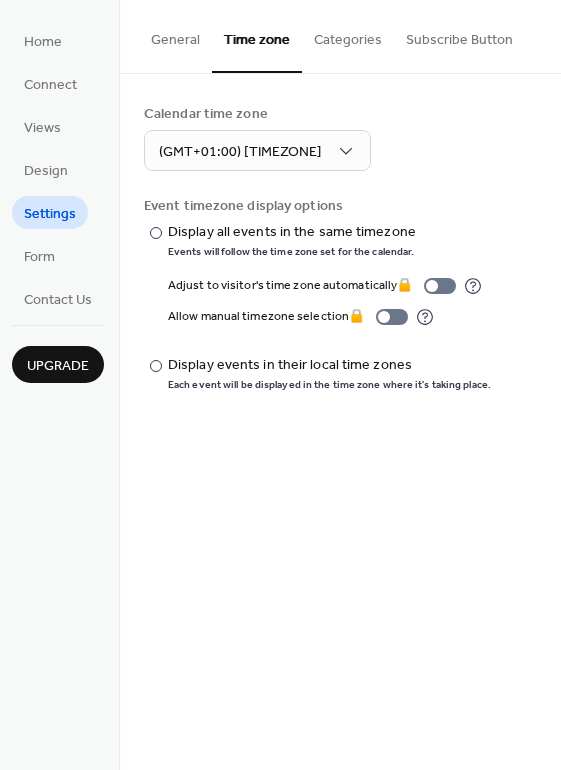 click on "Categories" at bounding box center (348, 35) 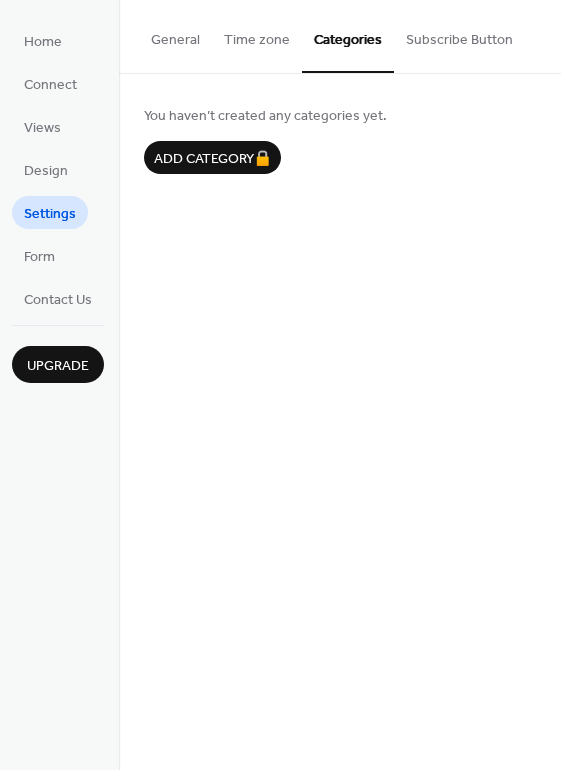 click on "Subscribe Button" at bounding box center (459, 35) 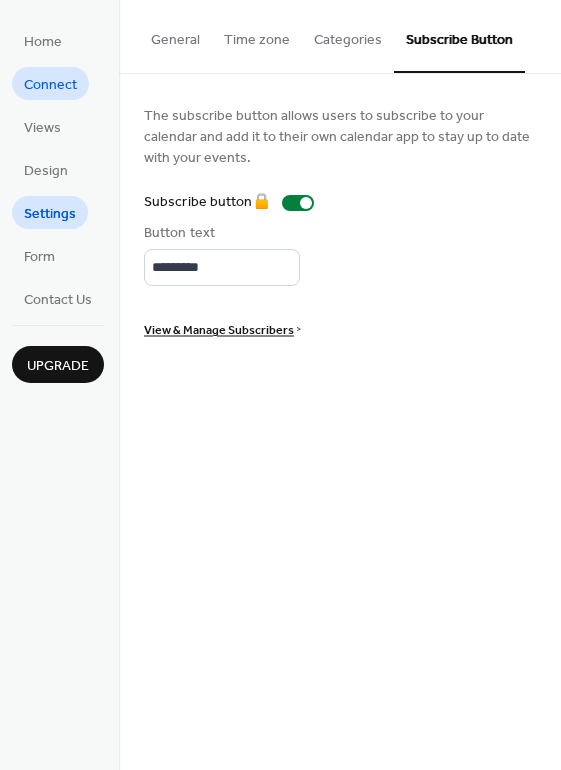 click on "Connect" at bounding box center (50, 83) 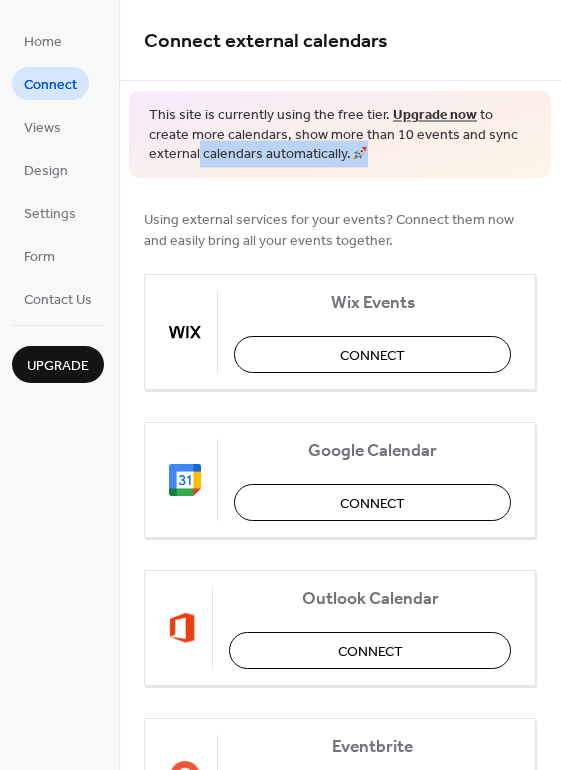 drag, startPoint x: 554, startPoint y: 130, endPoint x: 550, endPoint y: 151, distance: 21.377558 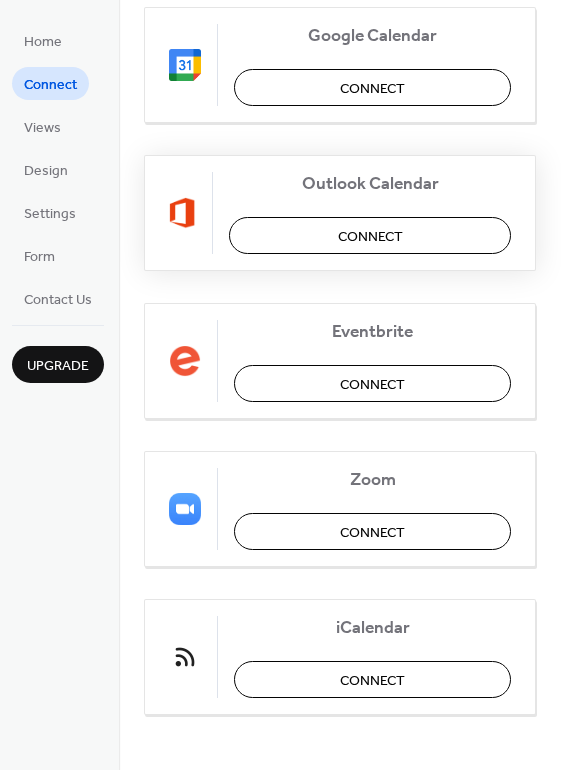 scroll, scrollTop: 0, scrollLeft: 0, axis: both 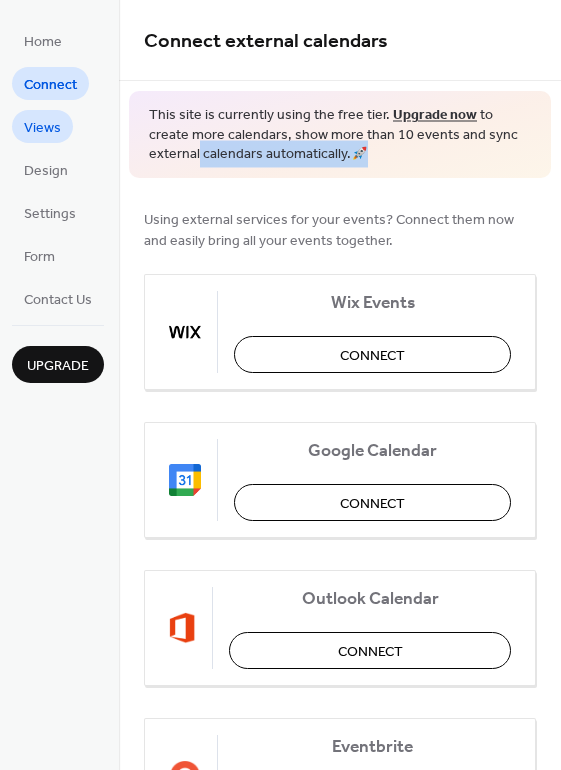 click on "Views" at bounding box center [42, 128] 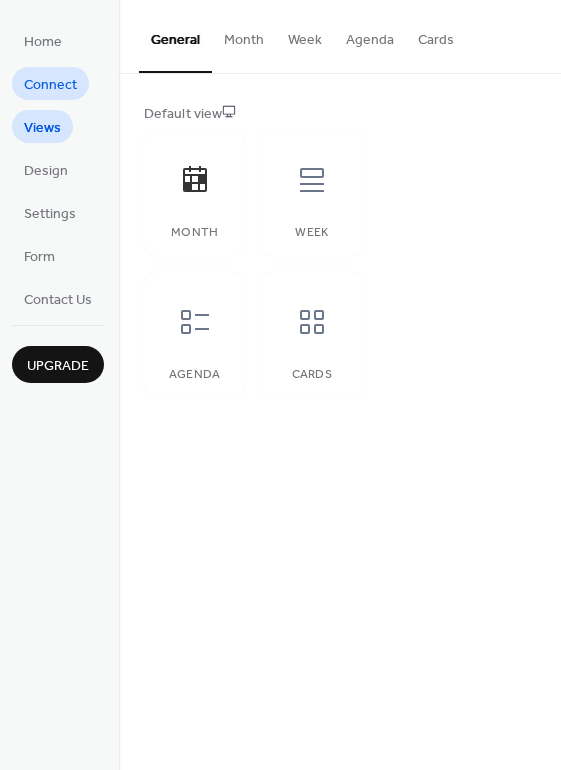 click on "Connect" at bounding box center [50, 85] 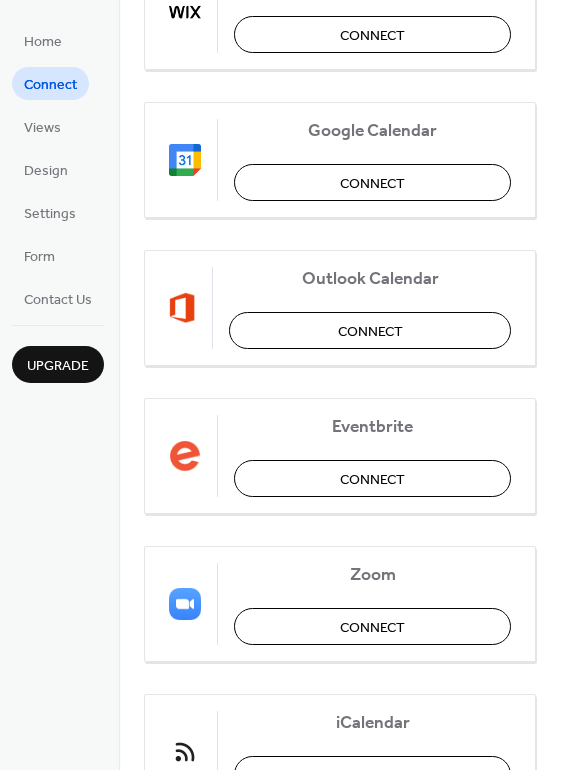 scroll, scrollTop: 322, scrollLeft: 0, axis: vertical 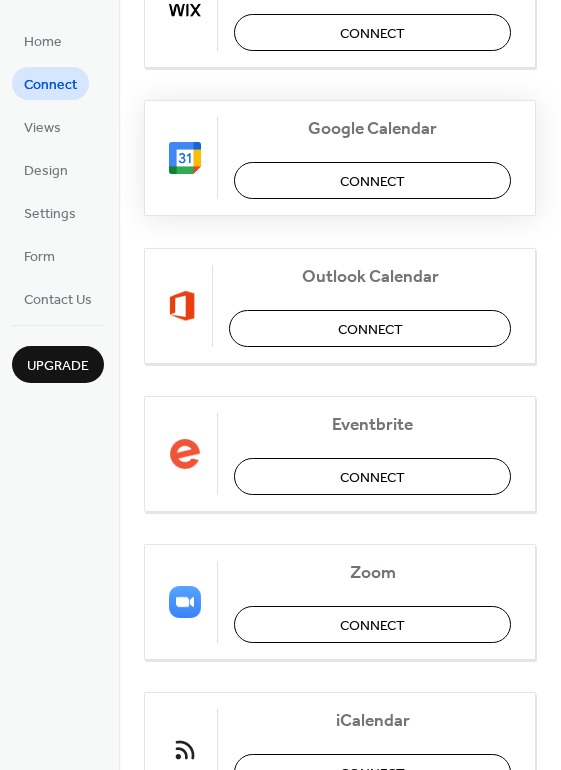 click on "Connect" at bounding box center (372, 180) 